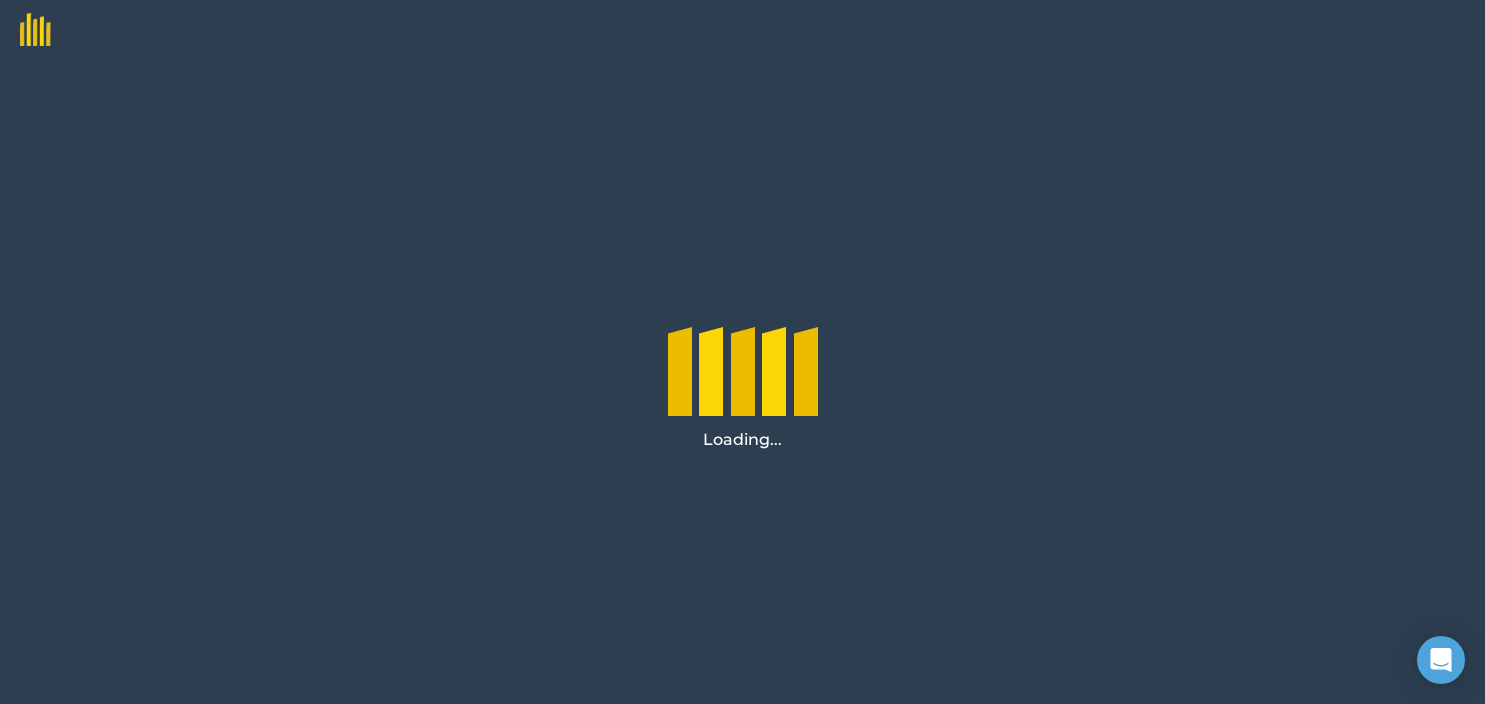 scroll, scrollTop: 0, scrollLeft: 0, axis: both 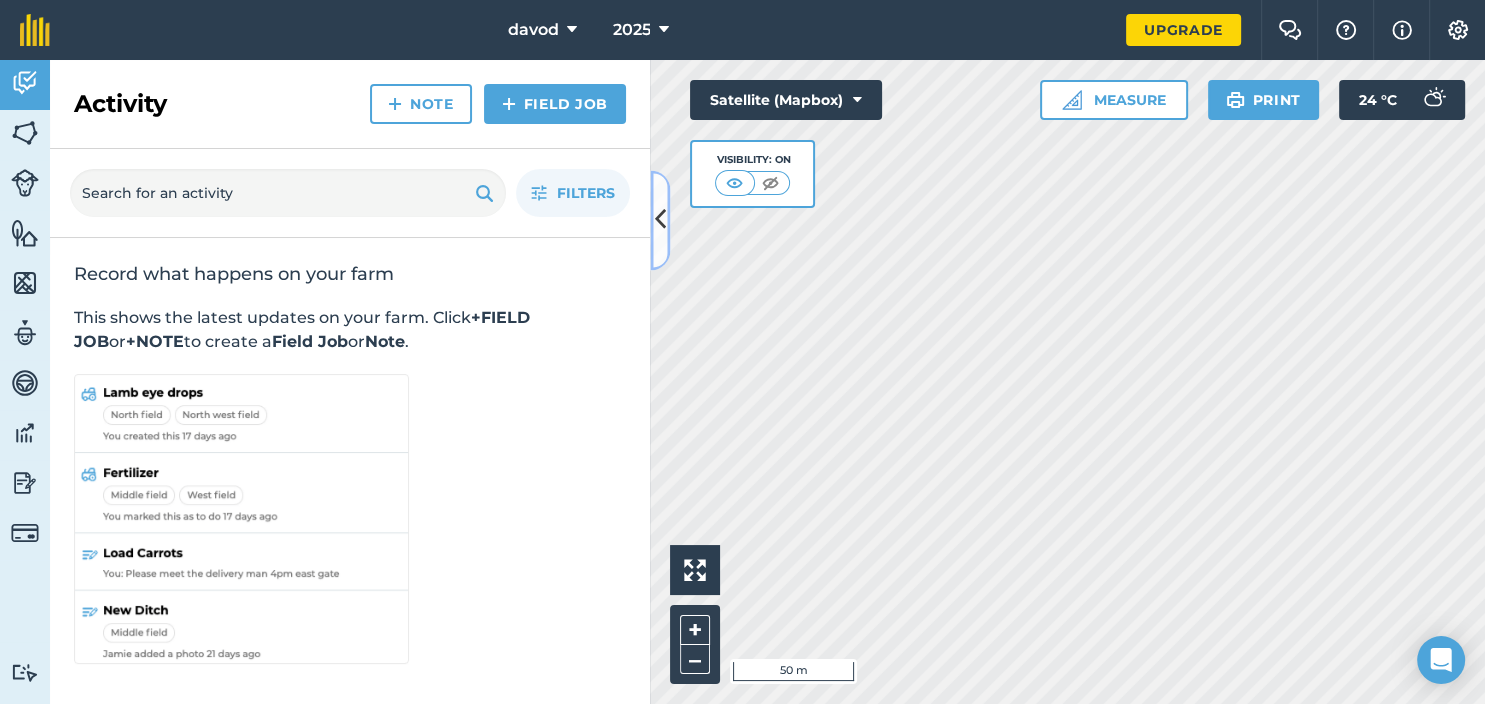 click at bounding box center [660, 220] 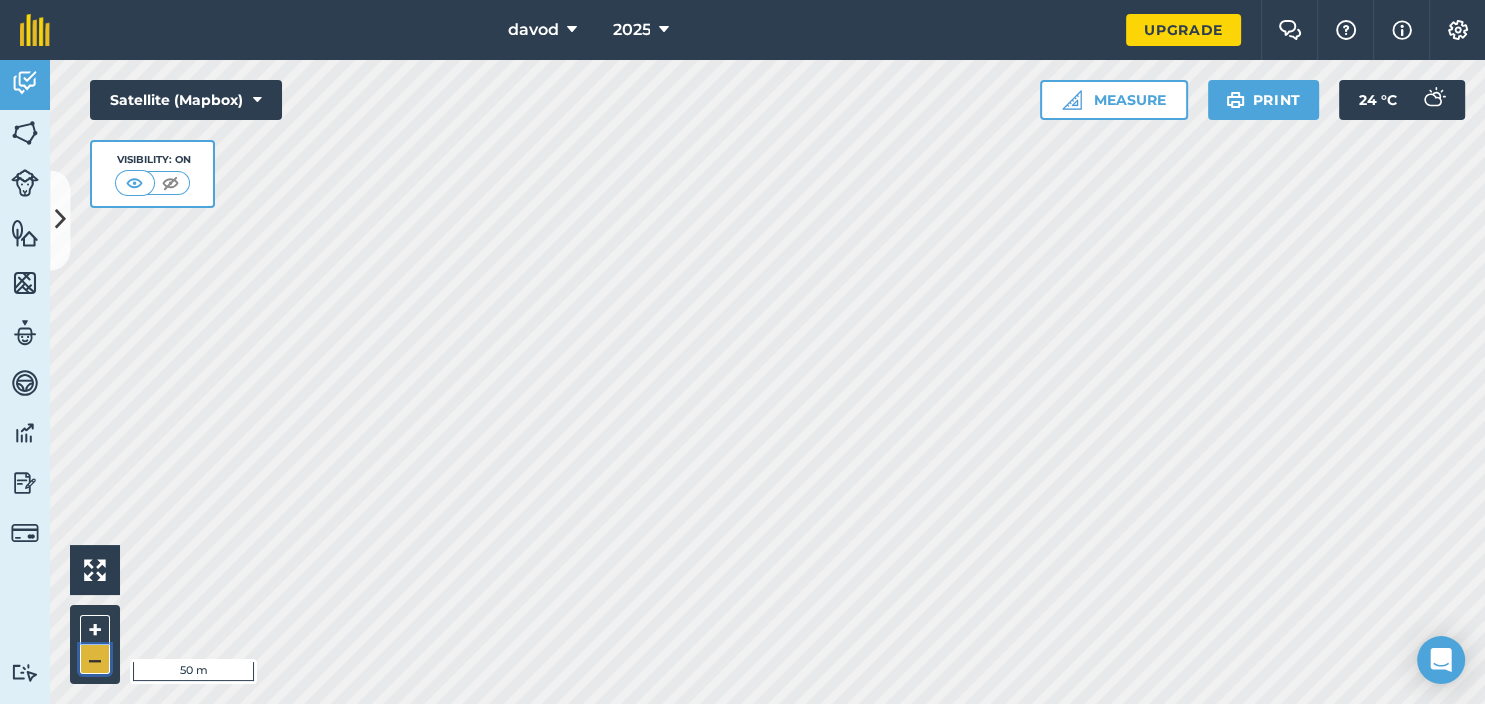 click on "–" at bounding box center (95, 659) 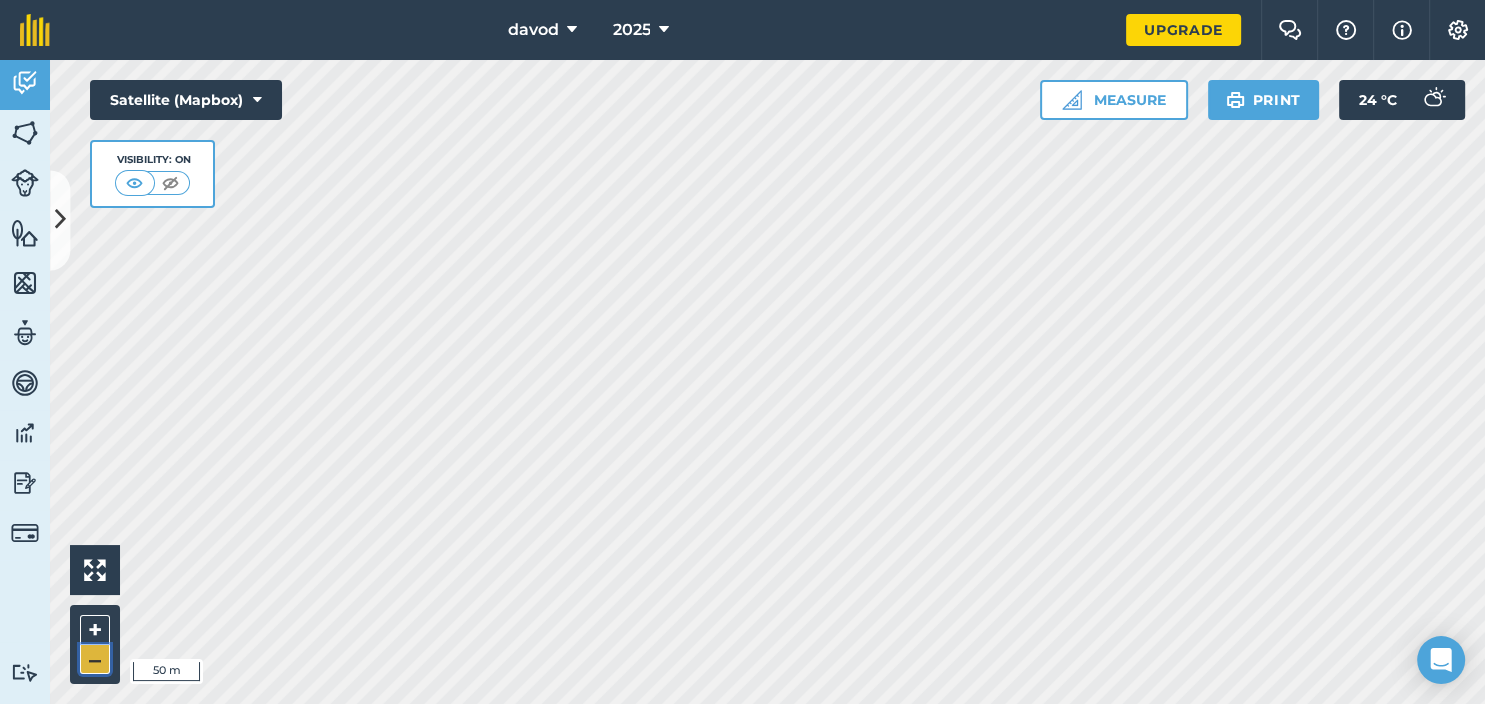 click on "–" at bounding box center (95, 659) 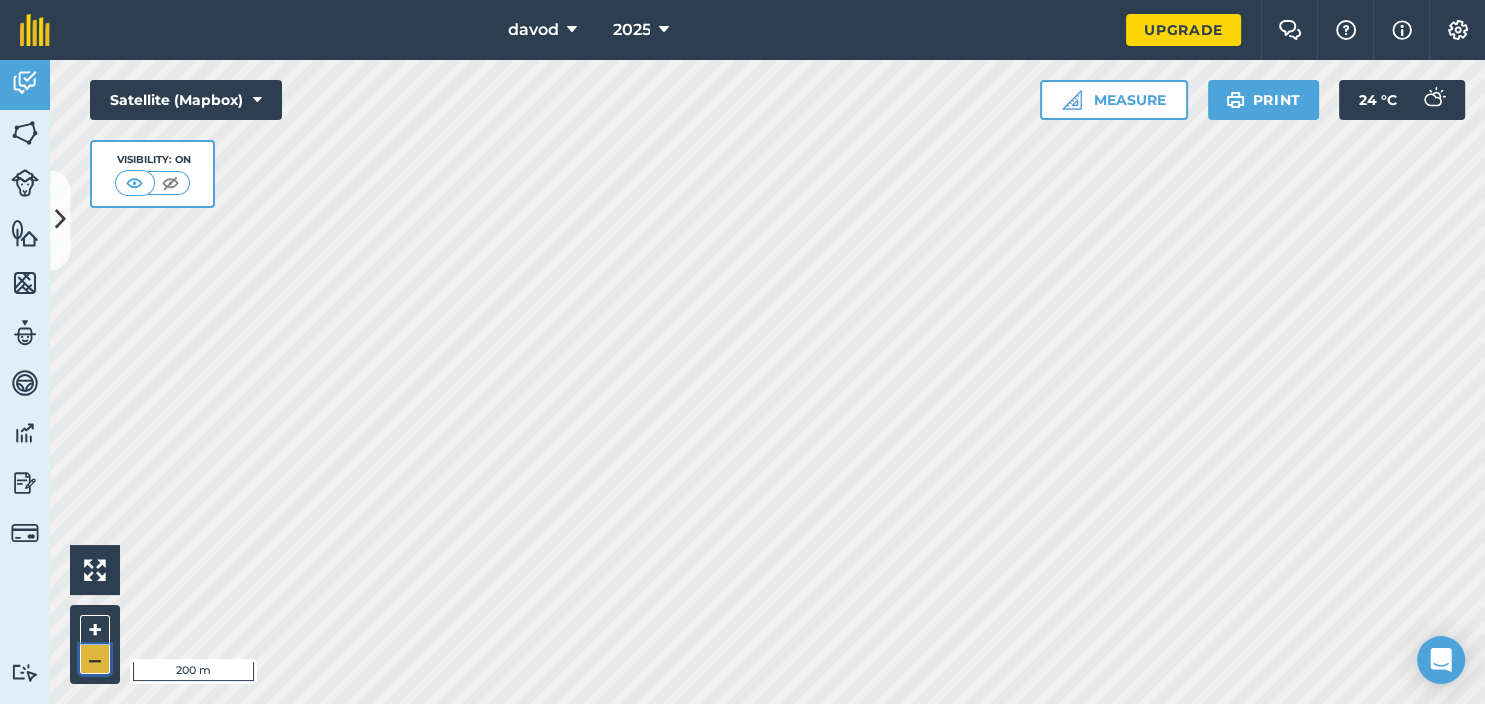 click on "–" at bounding box center (95, 659) 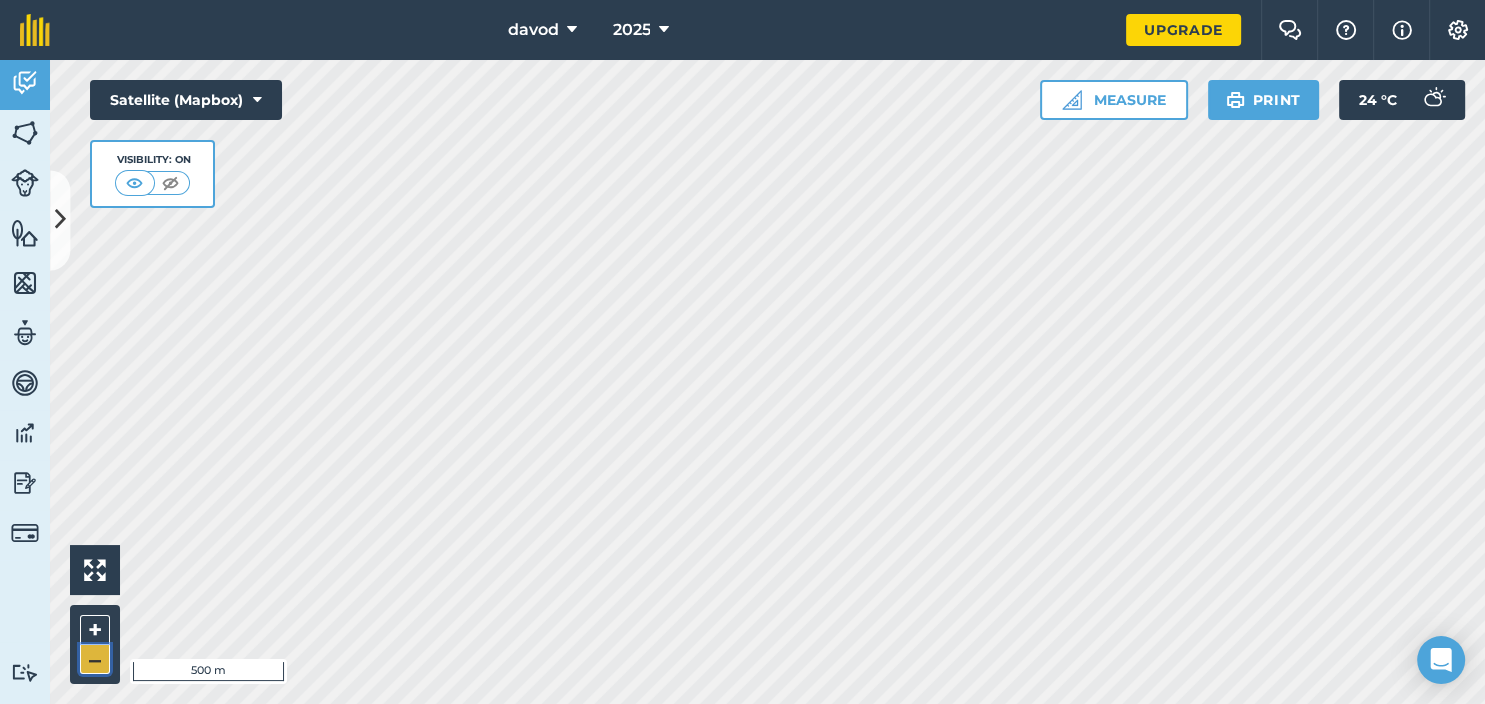 click on "–" at bounding box center [95, 659] 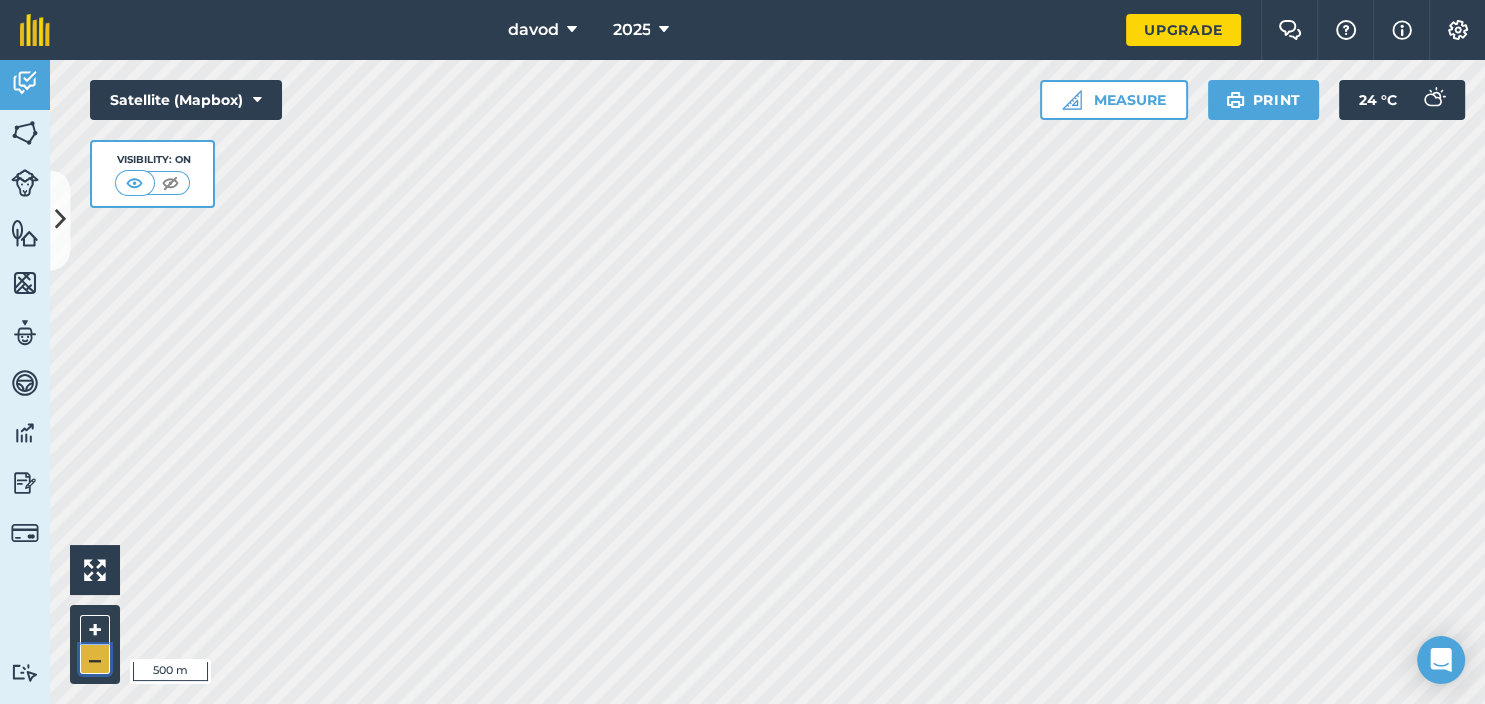 click on "–" at bounding box center (95, 659) 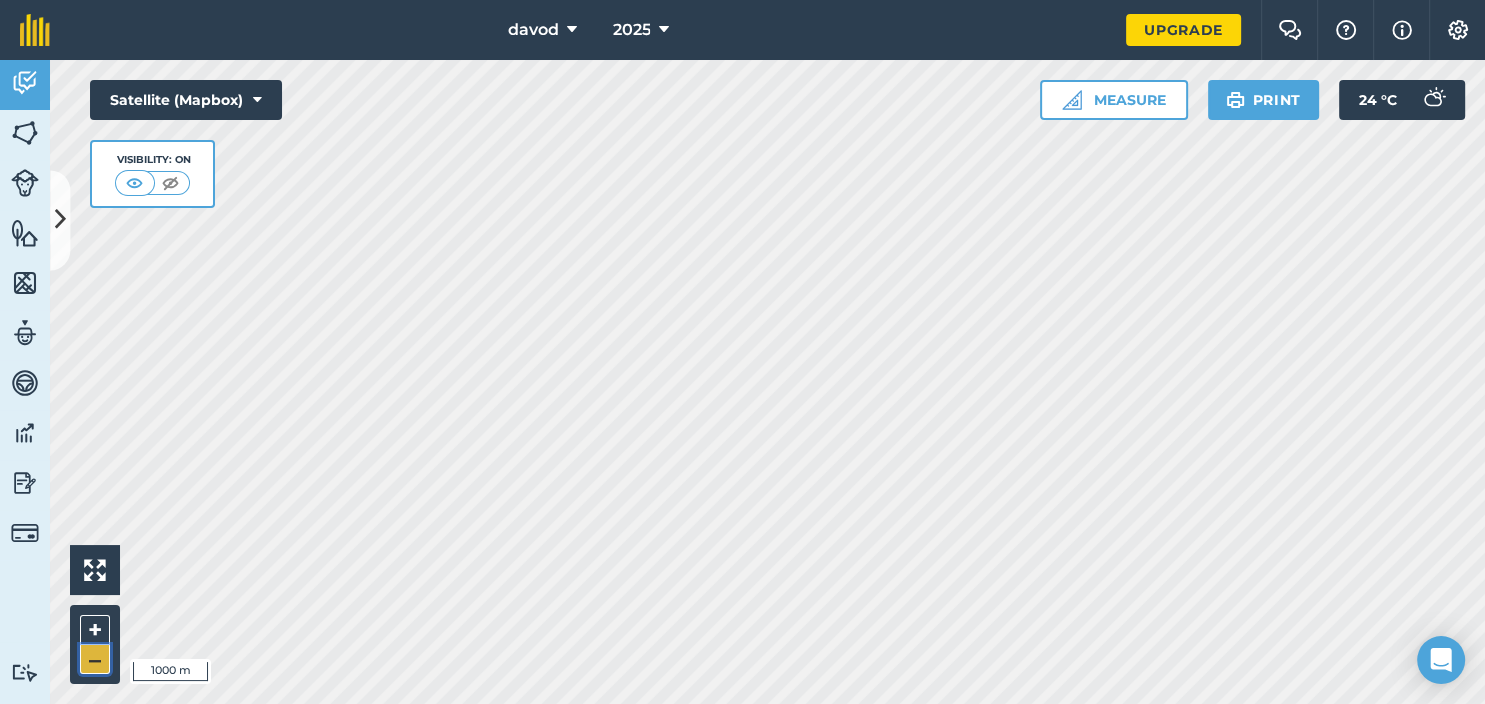 click on "–" at bounding box center [95, 659] 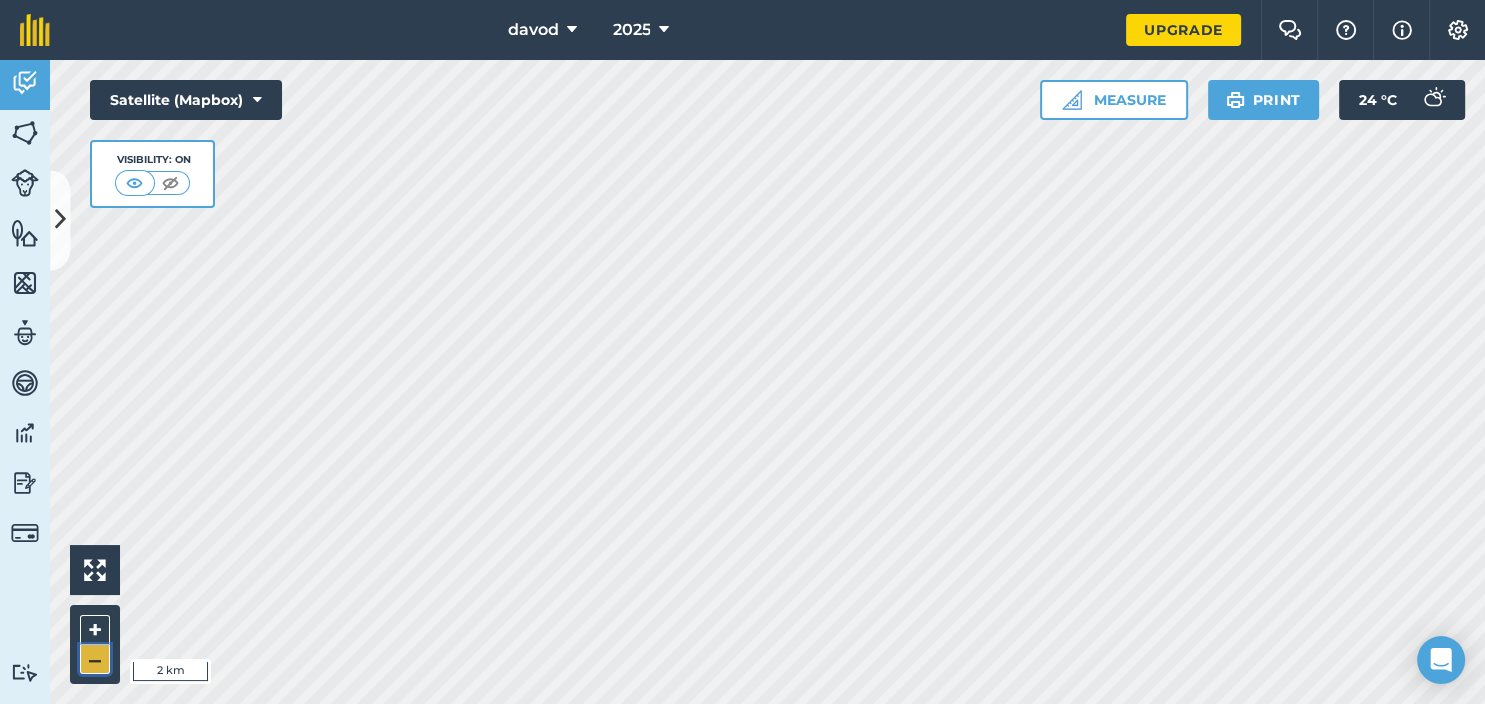 click on "–" at bounding box center [95, 659] 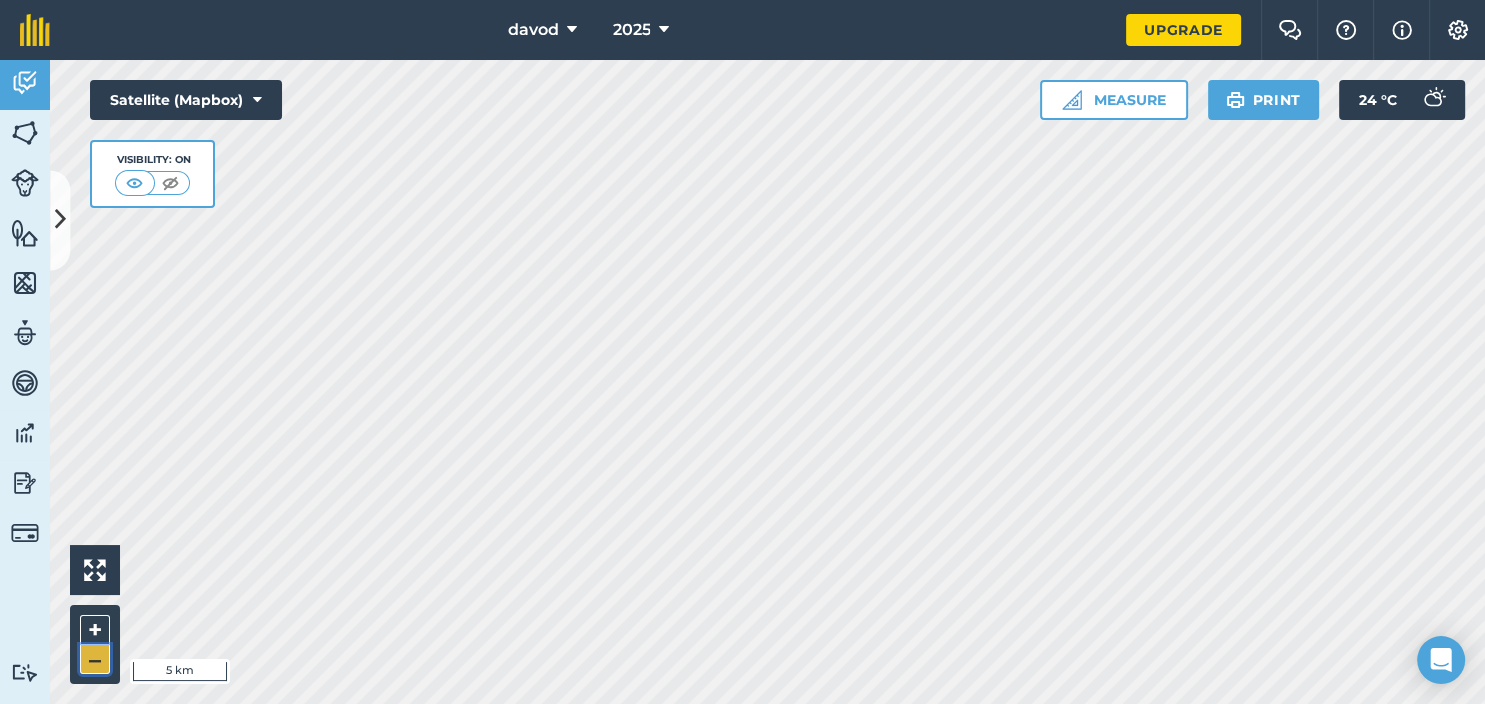 click on "–" at bounding box center (95, 659) 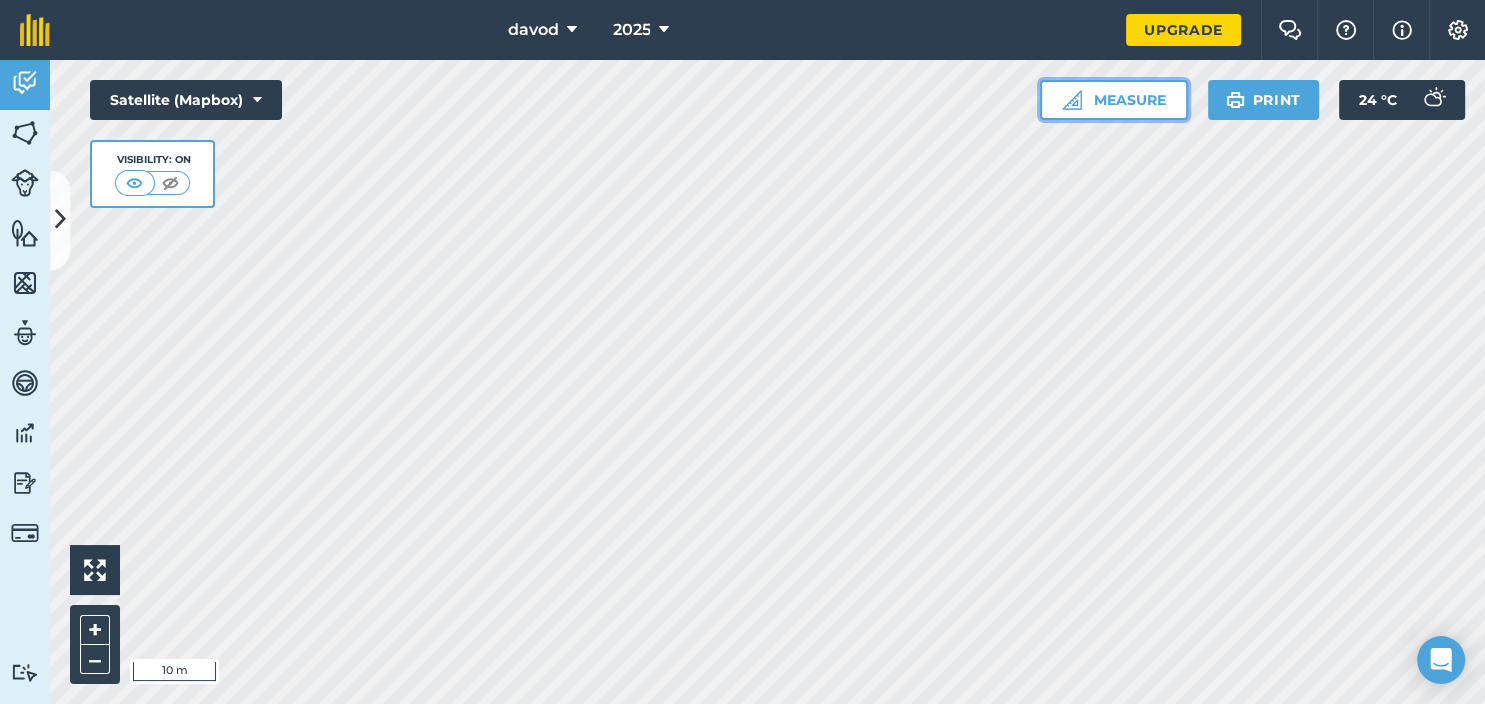 click on "Measure" at bounding box center (1114, 100) 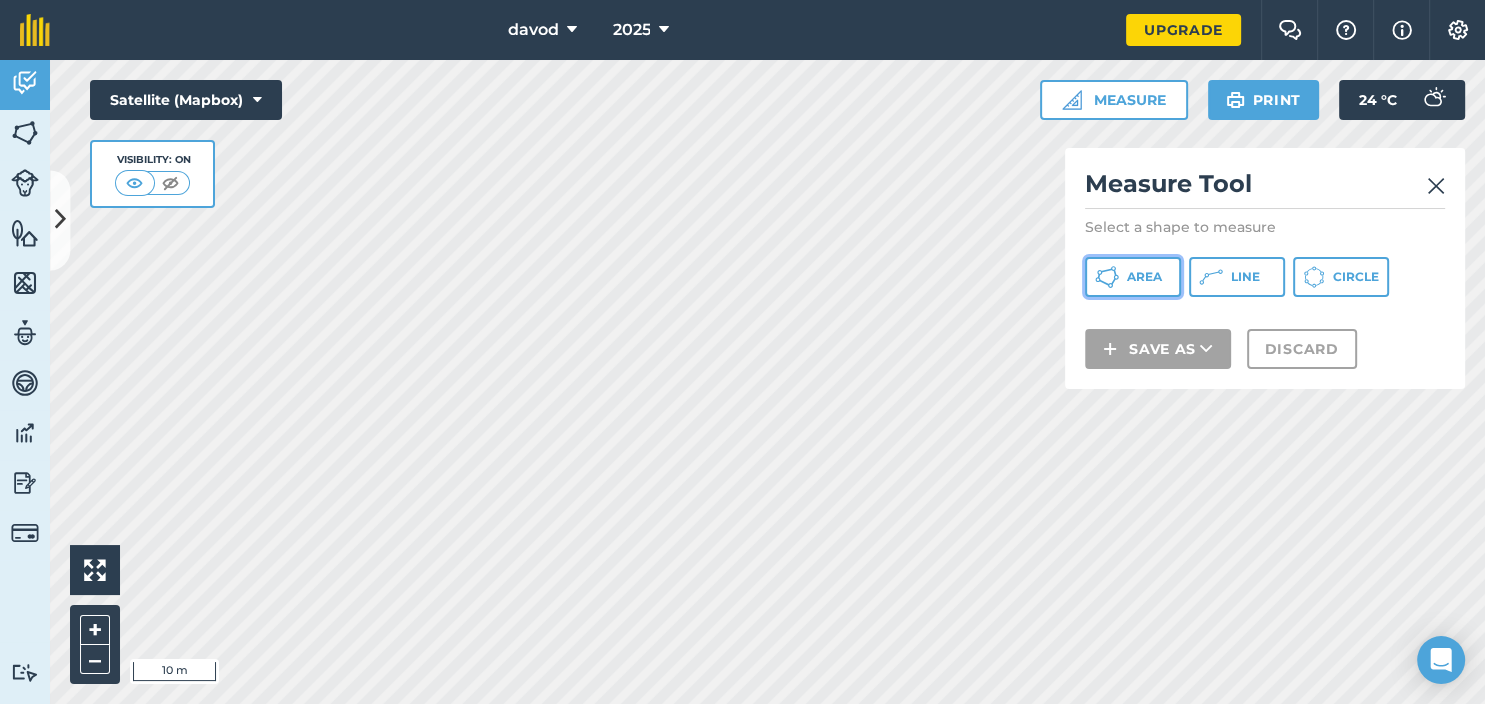 click on "Area" at bounding box center (1144, 277) 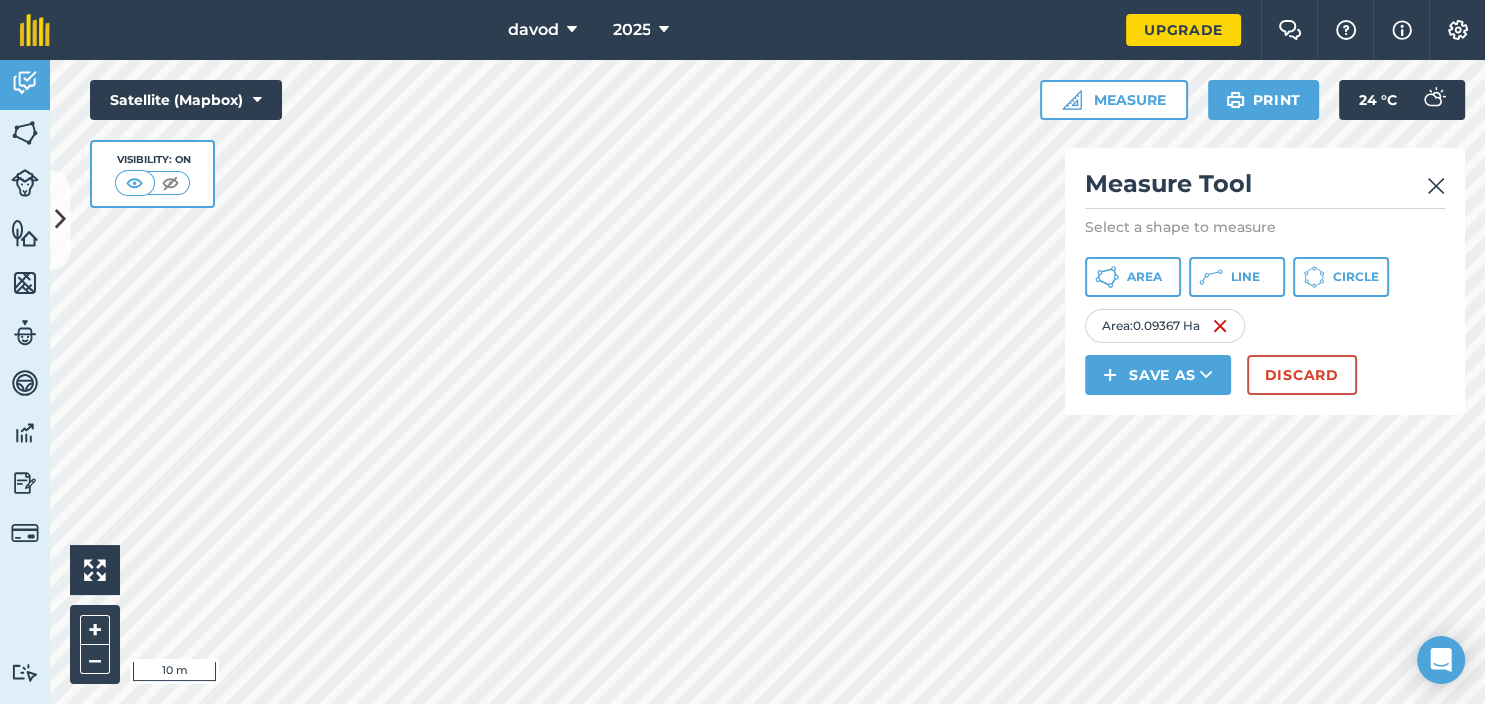 click at bounding box center (1436, 186) 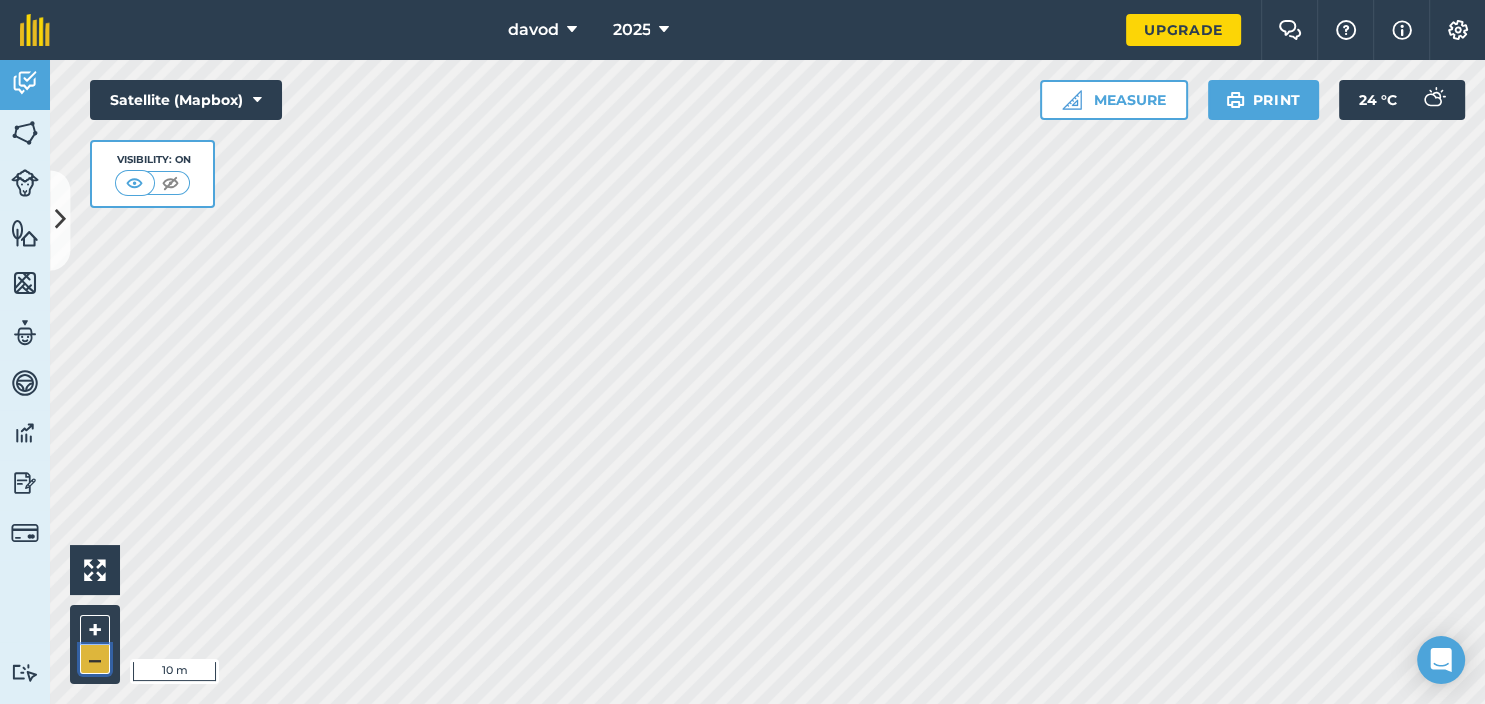 click on "–" at bounding box center [95, 659] 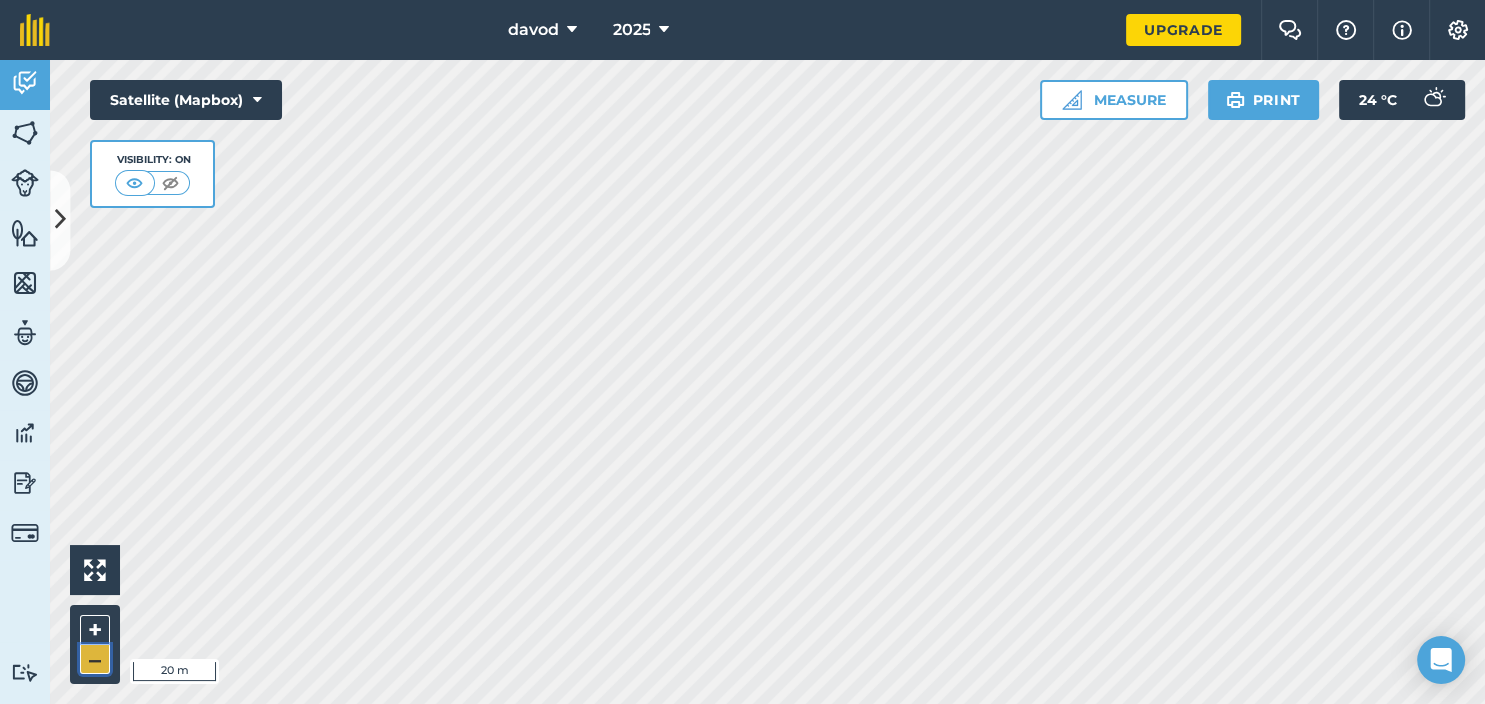 click on "–" at bounding box center (95, 659) 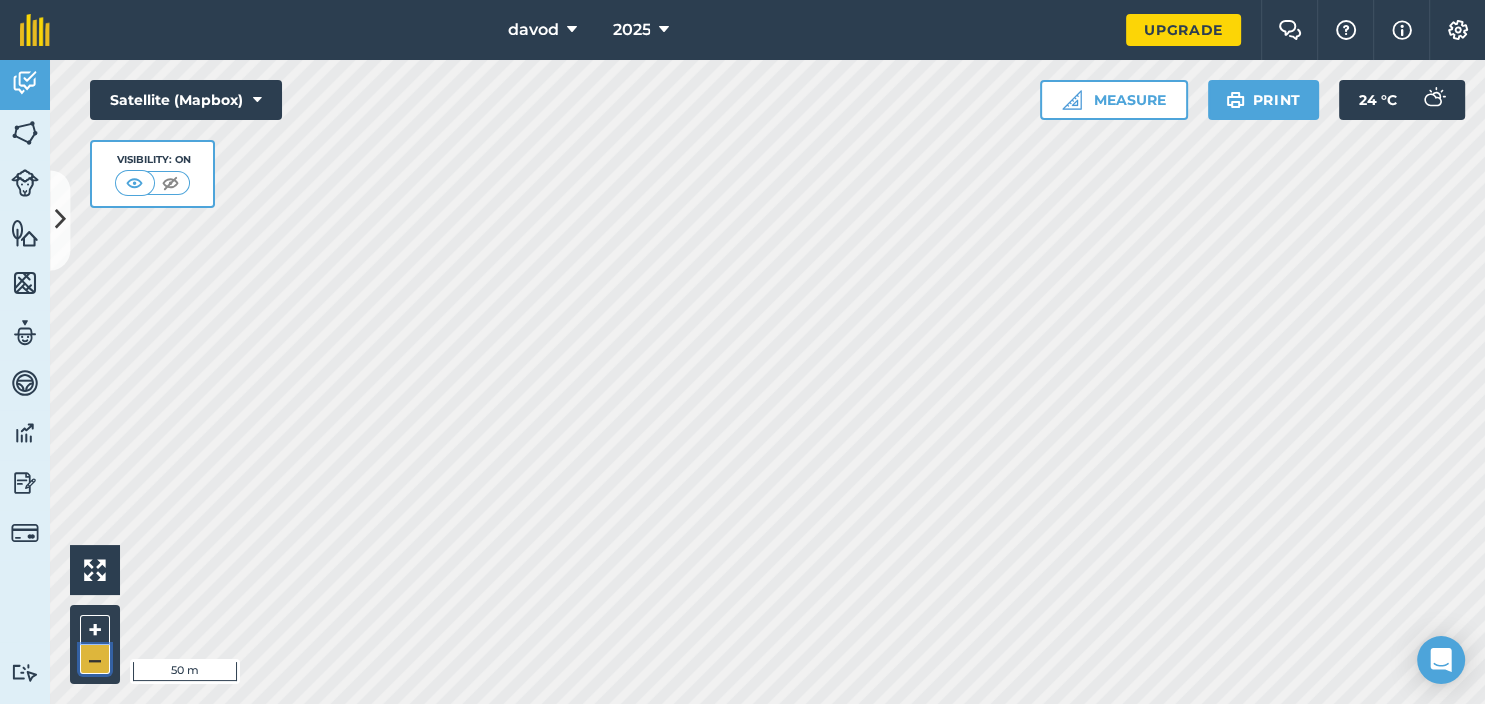 click on "–" at bounding box center (95, 659) 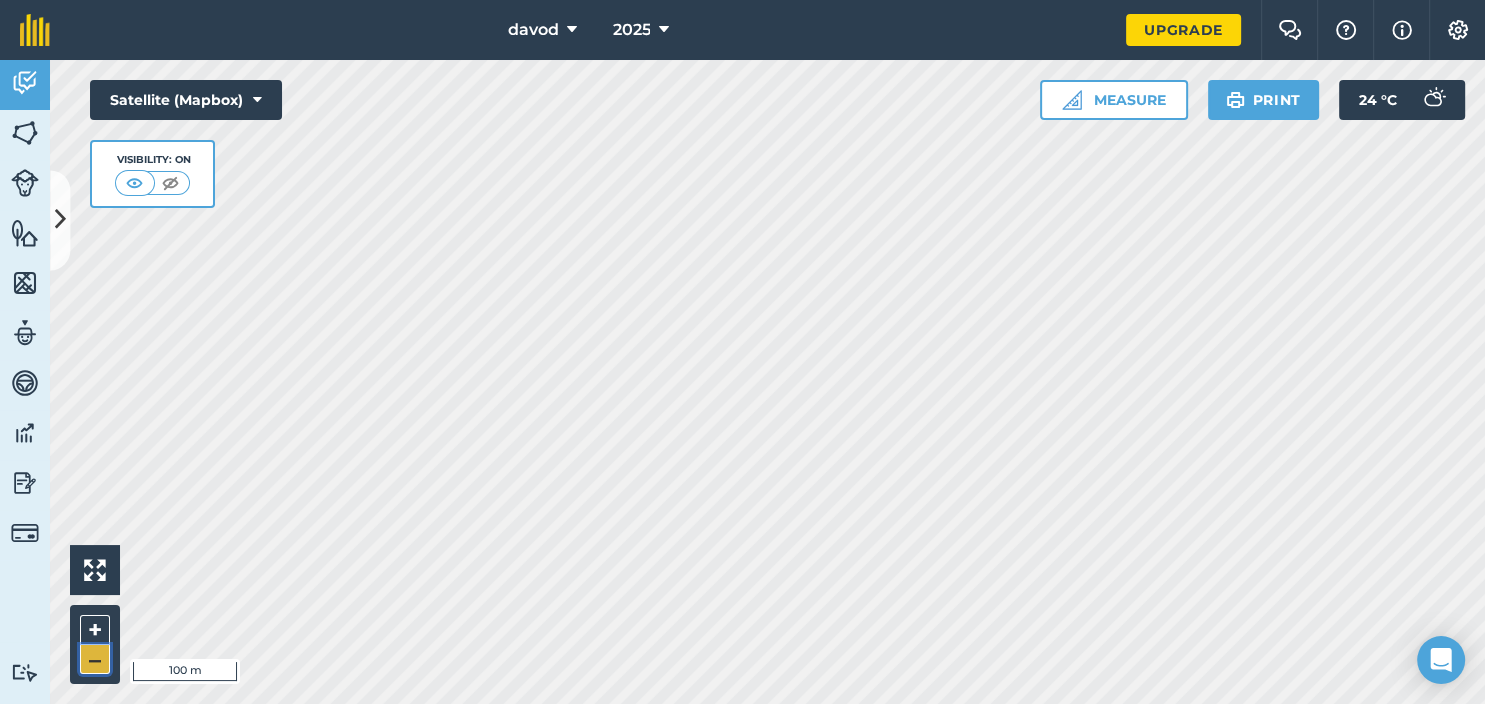 click on "–" at bounding box center (95, 659) 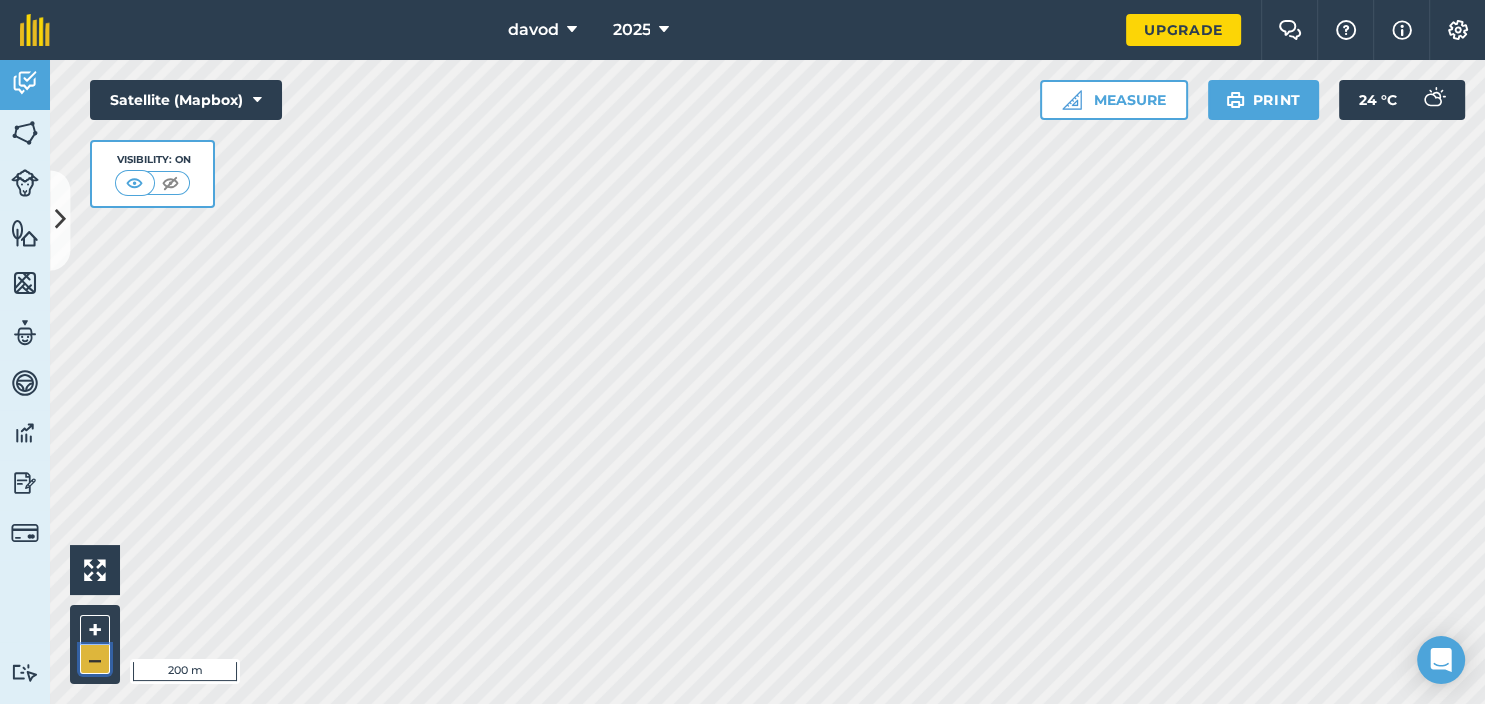 click on "–" at bounding box center (95, 659) 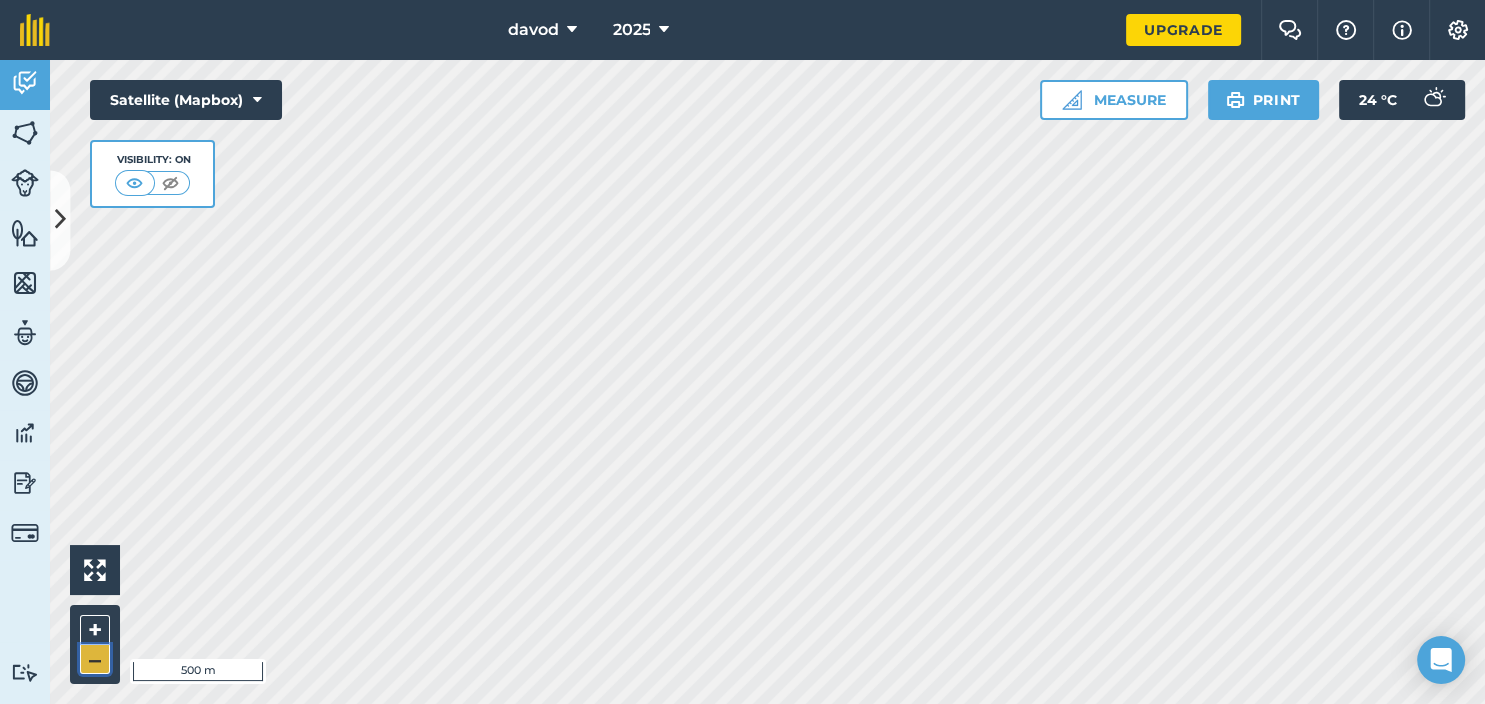 click on "–" at bounding box center (95, 659) 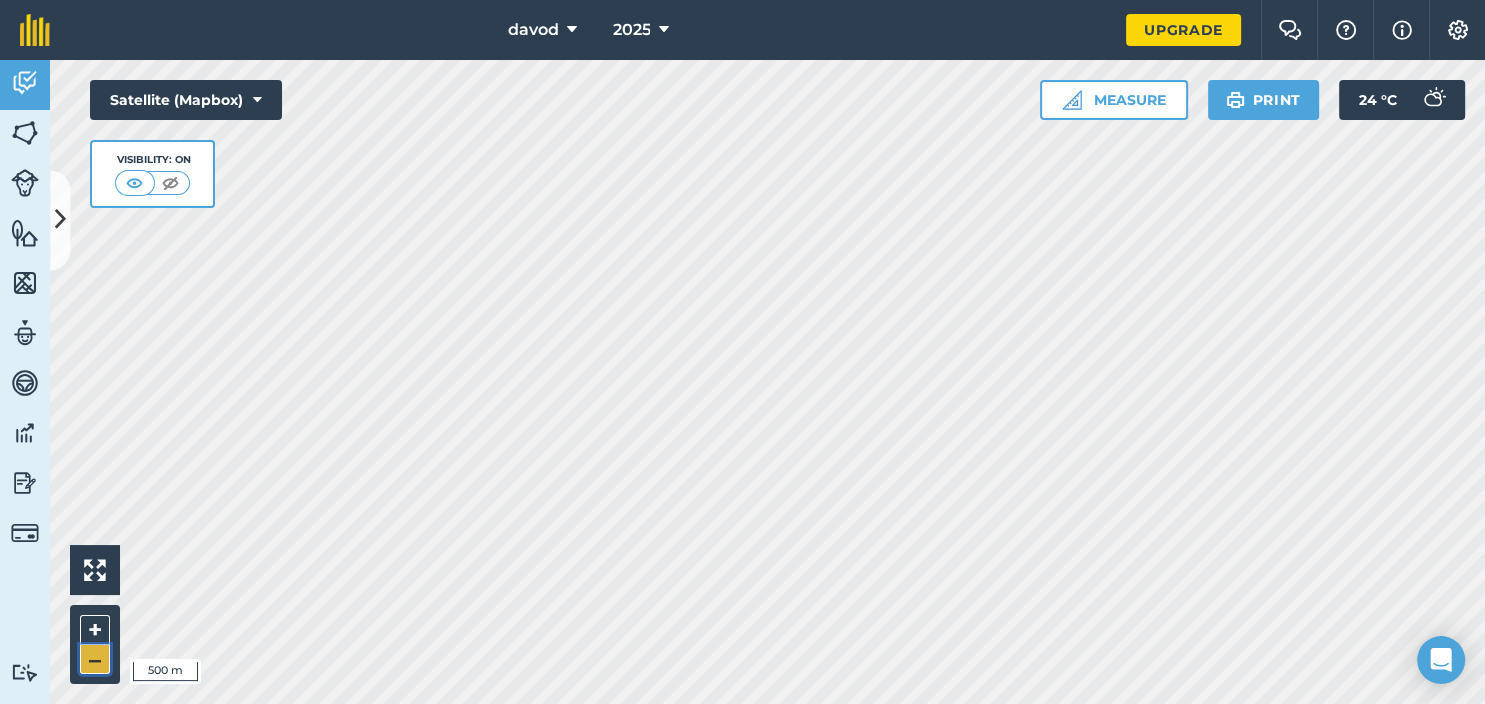 click on "–" at bounding box center [95, 659] 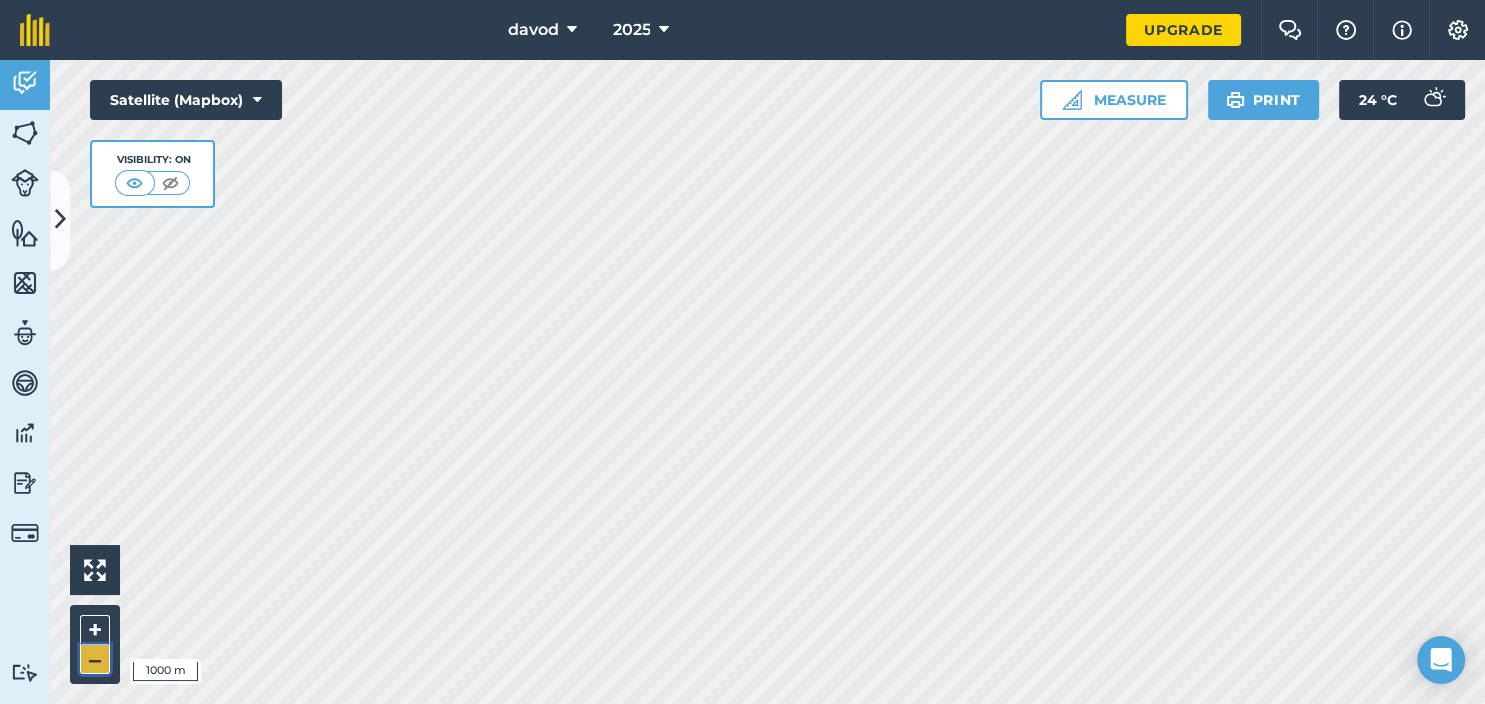 click on "–" at bounding box center (95, 659) 